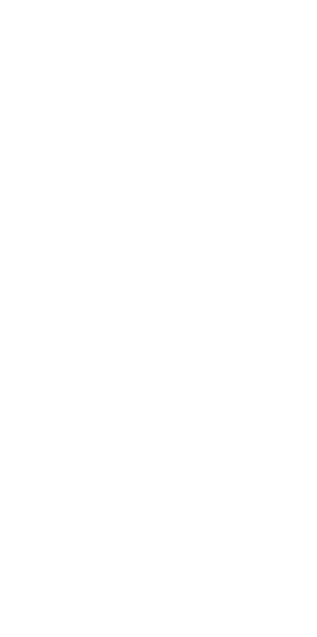 scroll, scrollTop: 0, scrollLeft: 0, axis: both 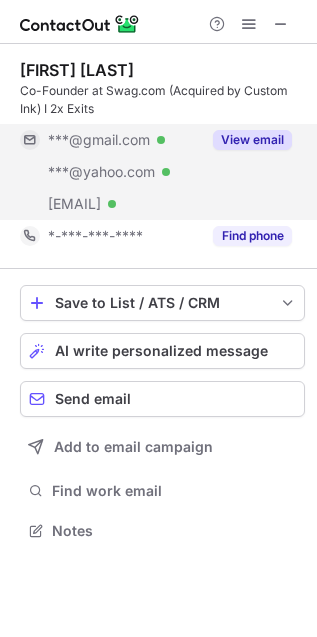 click on "View email" at bounding box center [252, 140] 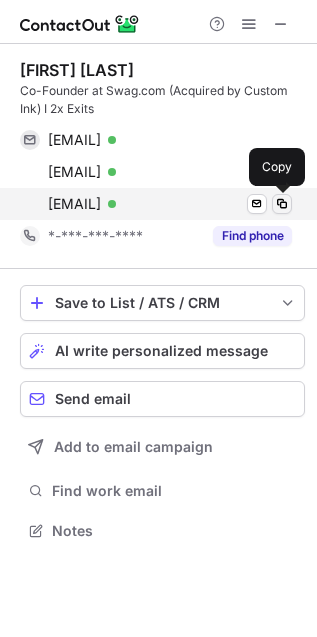 click at bounding box center (282, 204) 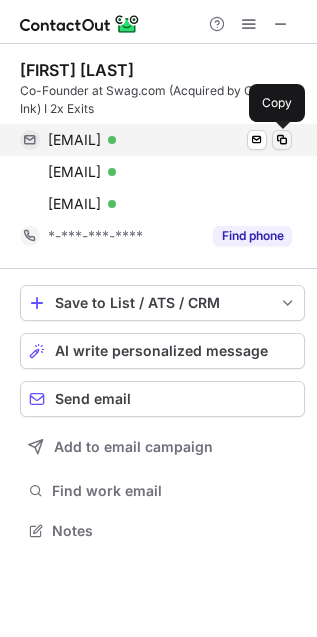 click at bounding box center [282, 140] 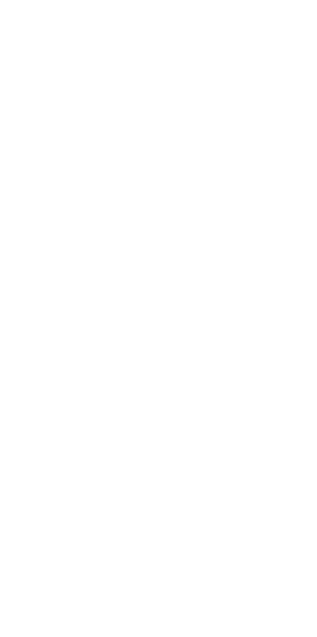 scroll, scrollTop: 0, scrollLeft: 0, axis: both 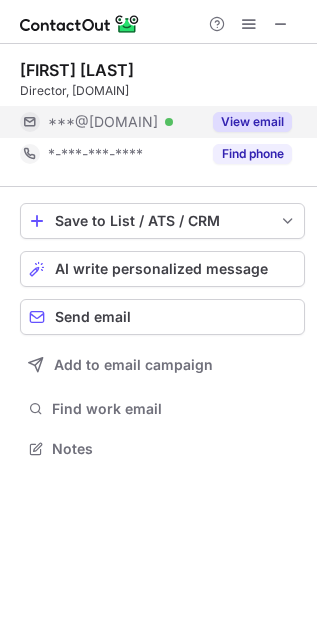 click on "View email" at bounding box center [252, 122] 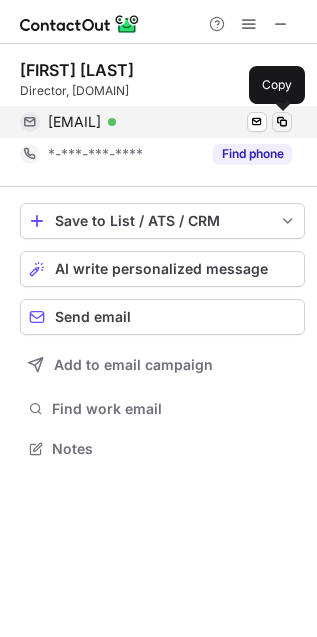 click at bounding box center [282, 122] 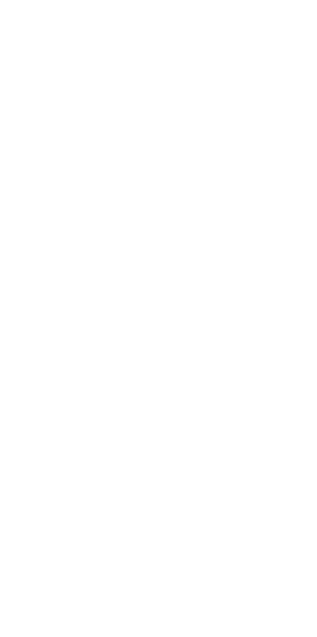 scroll, scrollTop: 0, scrollLeft: 0, axis: both 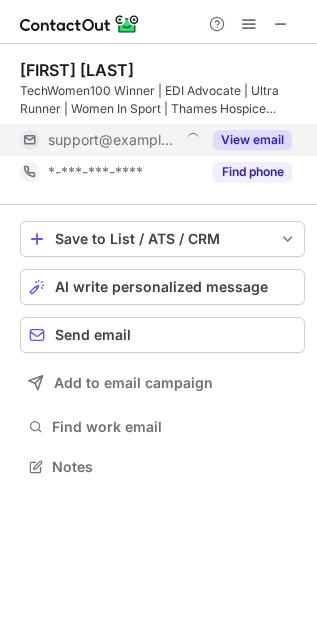 click on "View email" at bounding box center [252, 140] 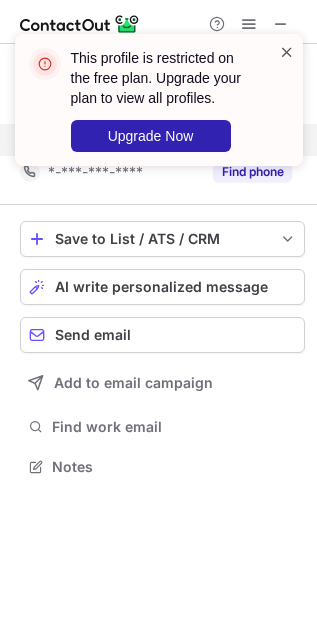 click at bounding box center [287, 52] 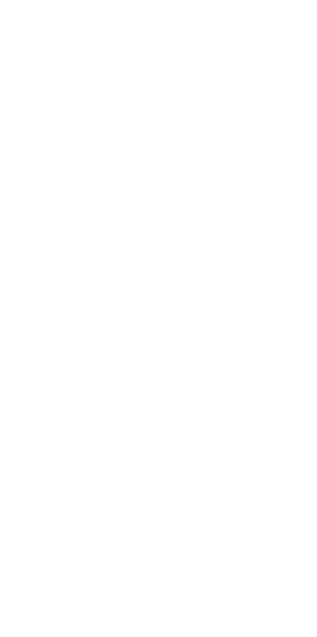 scroll, scrollTop: 0, scrollLeft: 0, axis: both 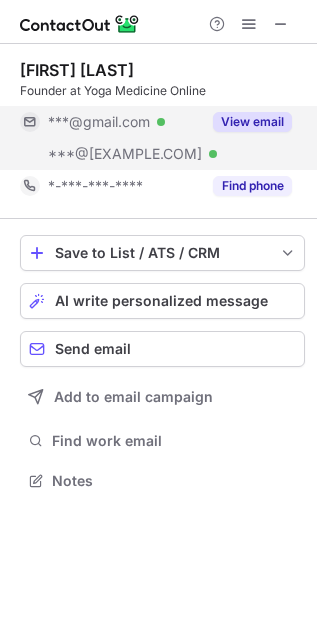 click on "View email" at bounding box center [252, 122] 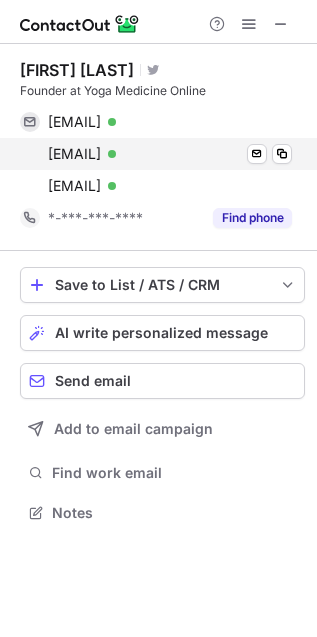 scroll, scrollTop: 10, scrollLeft: 10, axis: both 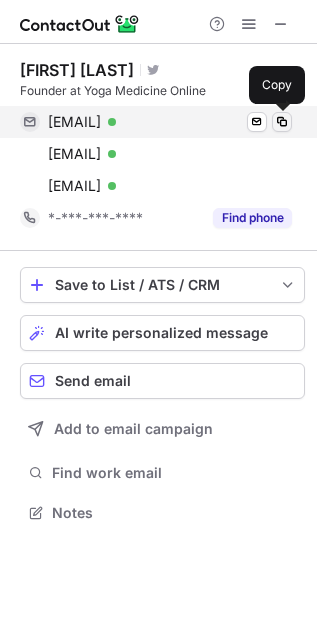 click at bounding box center (282, 122) 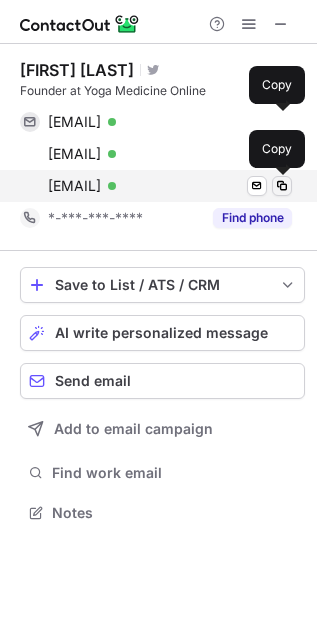 click at bounding box center (282, 186) 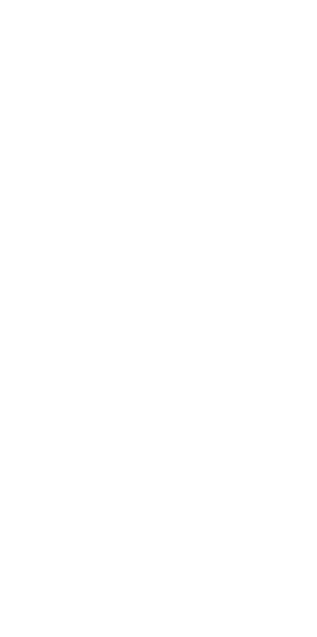 scroll, scrollTop: 0, scrollLeft: 0, axis: both 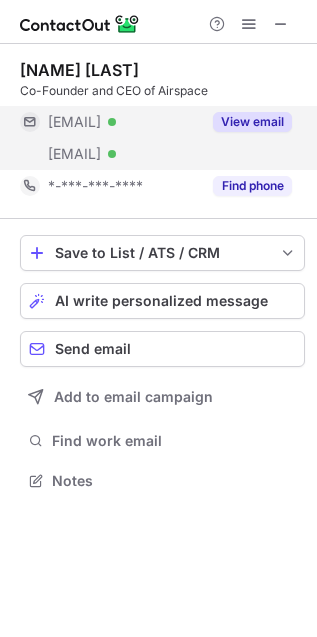 click on "View email" at bounding box center [252, 122] 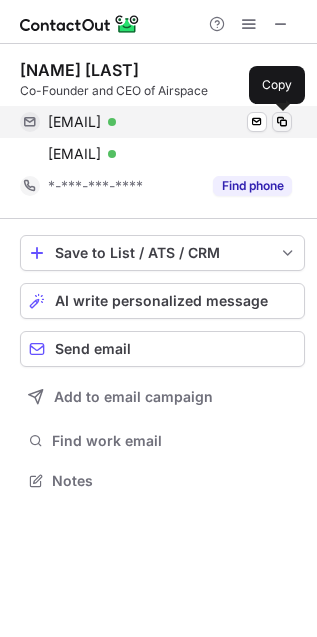 click at bounding box center [282, 122] 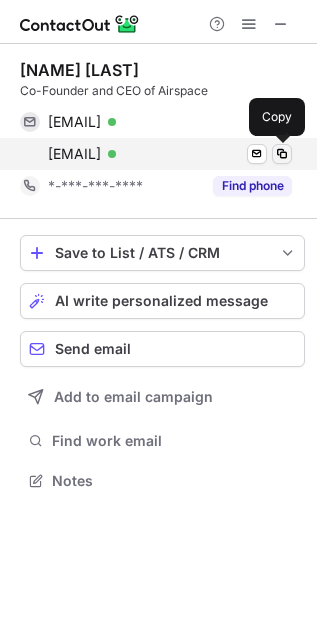 click at bounding box center (282, 154) 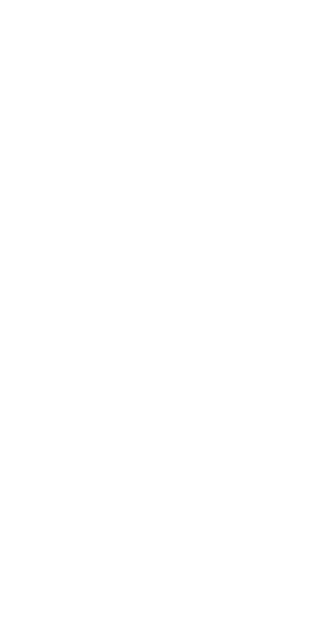 scroll, scrollTop: 0, scrollLeft: 0, axis: both 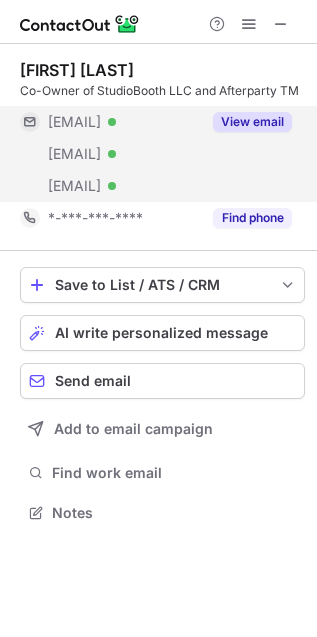 click on "View email" at bounding box center [252, 122] 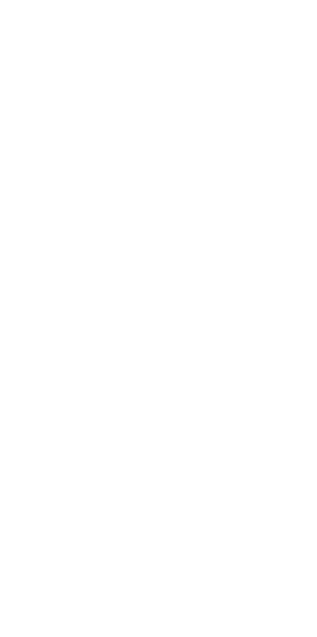 scroll, scrollTop: 0, scrollLeft: 0, axis: both 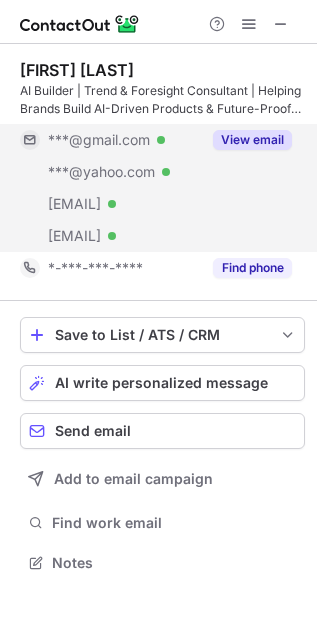 click on "View email" at bounding box center (252, 140) 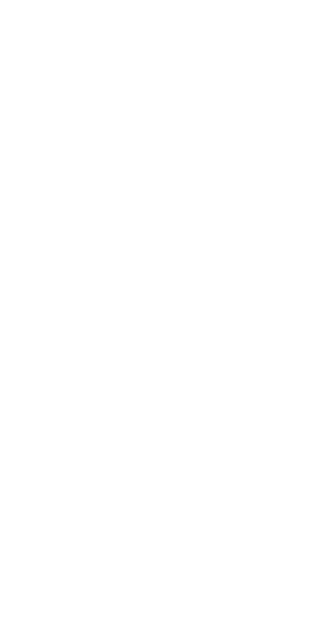 scroll, scrollTop: 0, scrollLeft: 0, axis: both 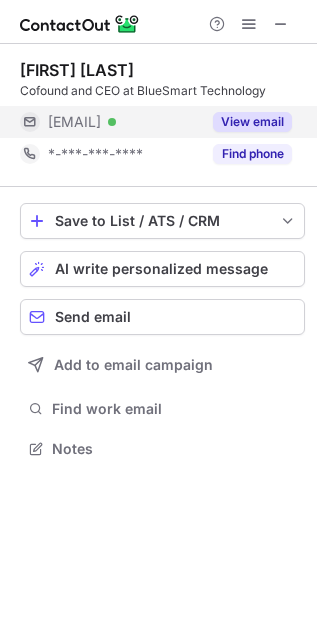 click on "View email" at bounding box center [252, 122] 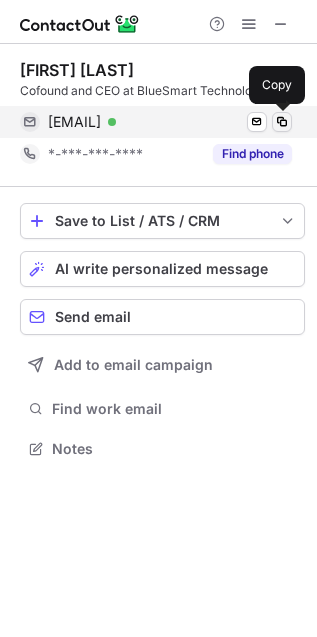 click at bounding box center [282, 122] 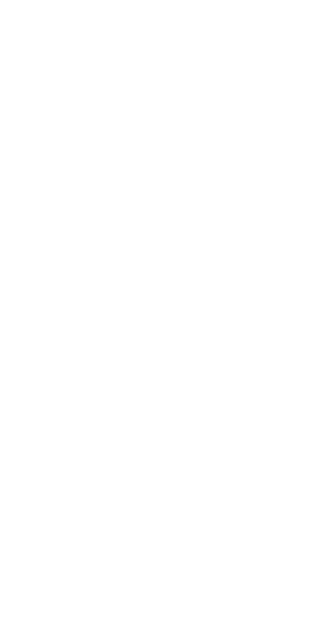 scroll, scrollTop: 0, scrollLeft: 0, axis: both 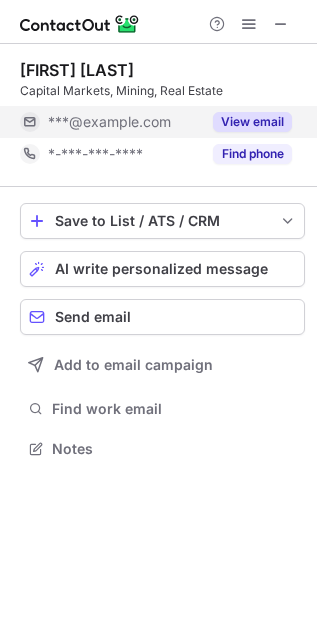 click on "View email" at bounding box center [252, 122] 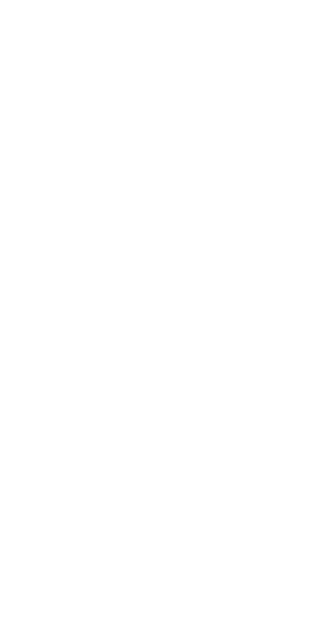 scroll, scrollTop: 0, scrollLeft: 0, axis: both 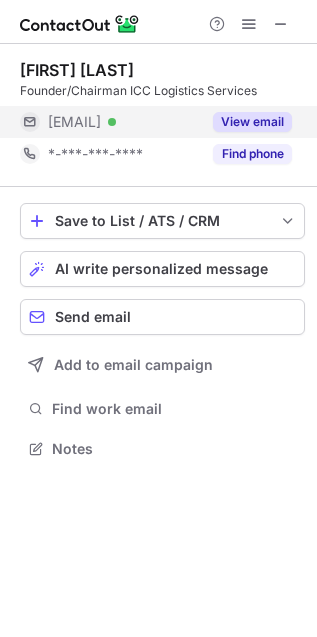 click on "View email" at bounding box center (252, 122) 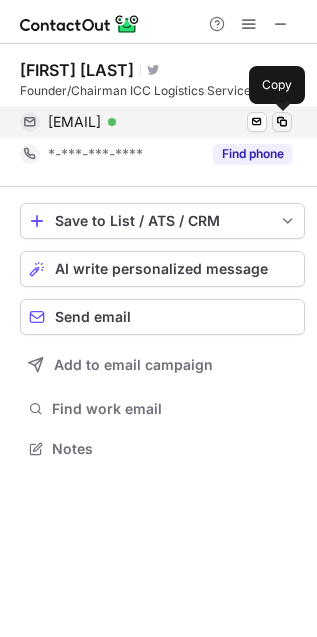 click at bounding box center [282, 122] 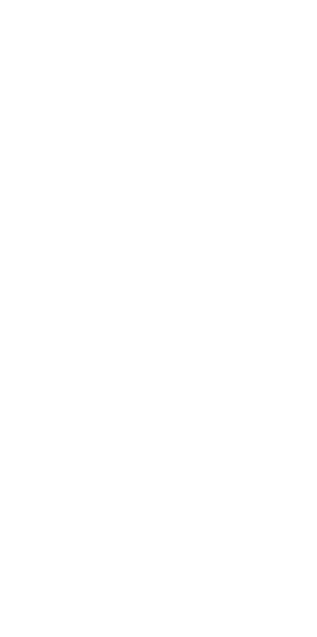 scroll, scrollTop: 0, scrollLeft: 0, axis: both 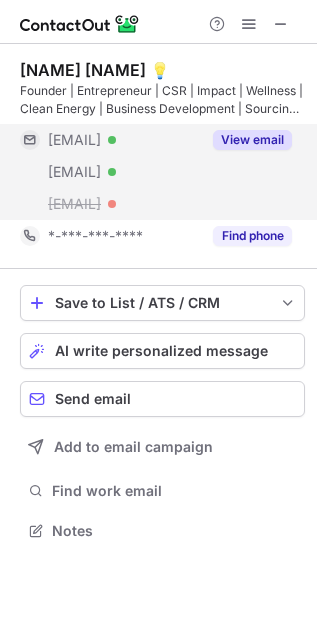 click on "View email" at bounding box center [252, 140] 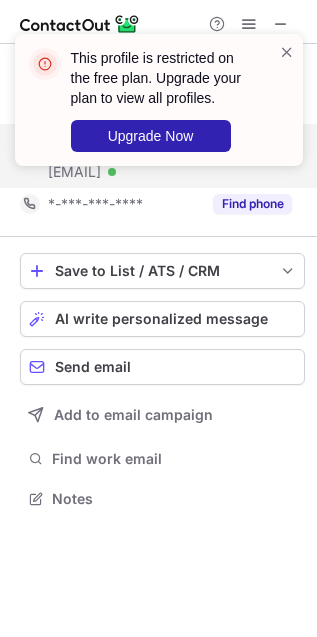 scroll, scrollTop: 485, scrollLeft: 317, axis: both 